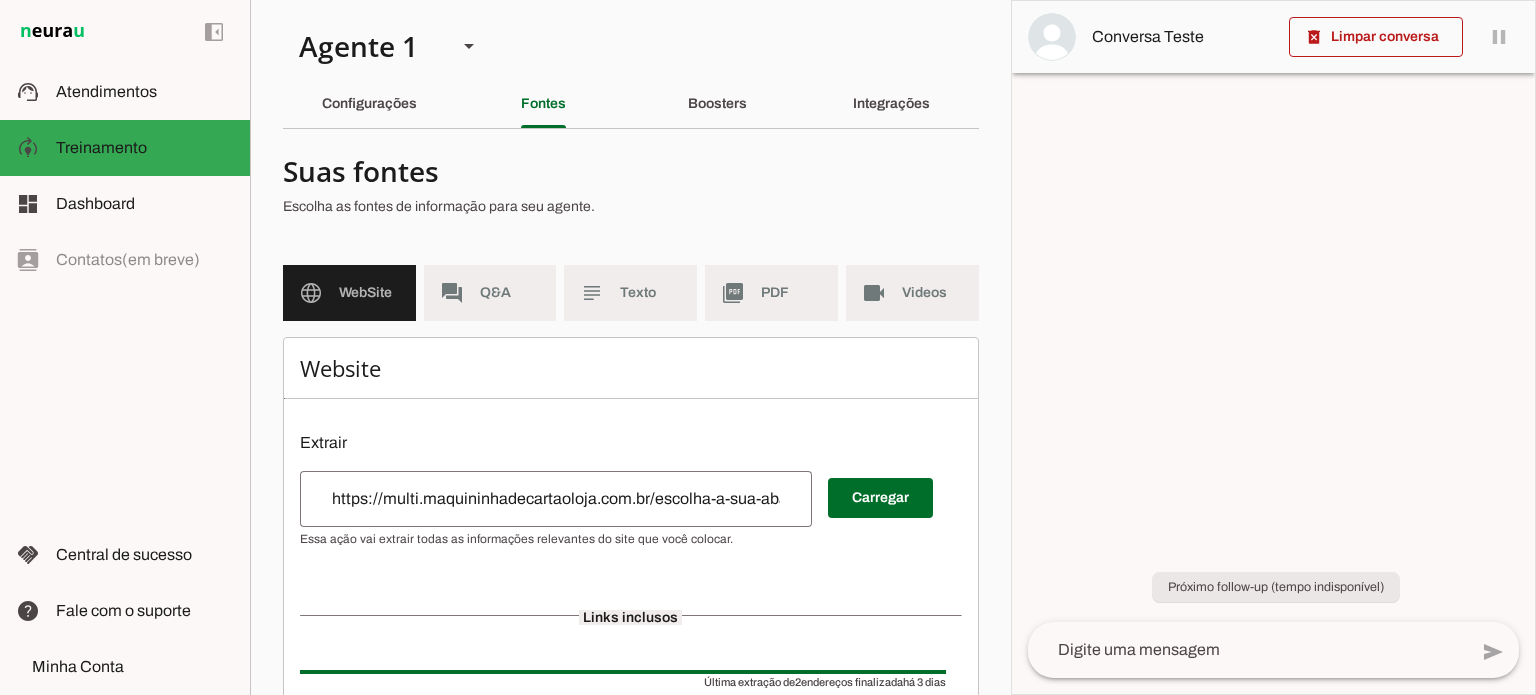 scroll, scrollTop: 0, scrollLeft: 0, axis: both 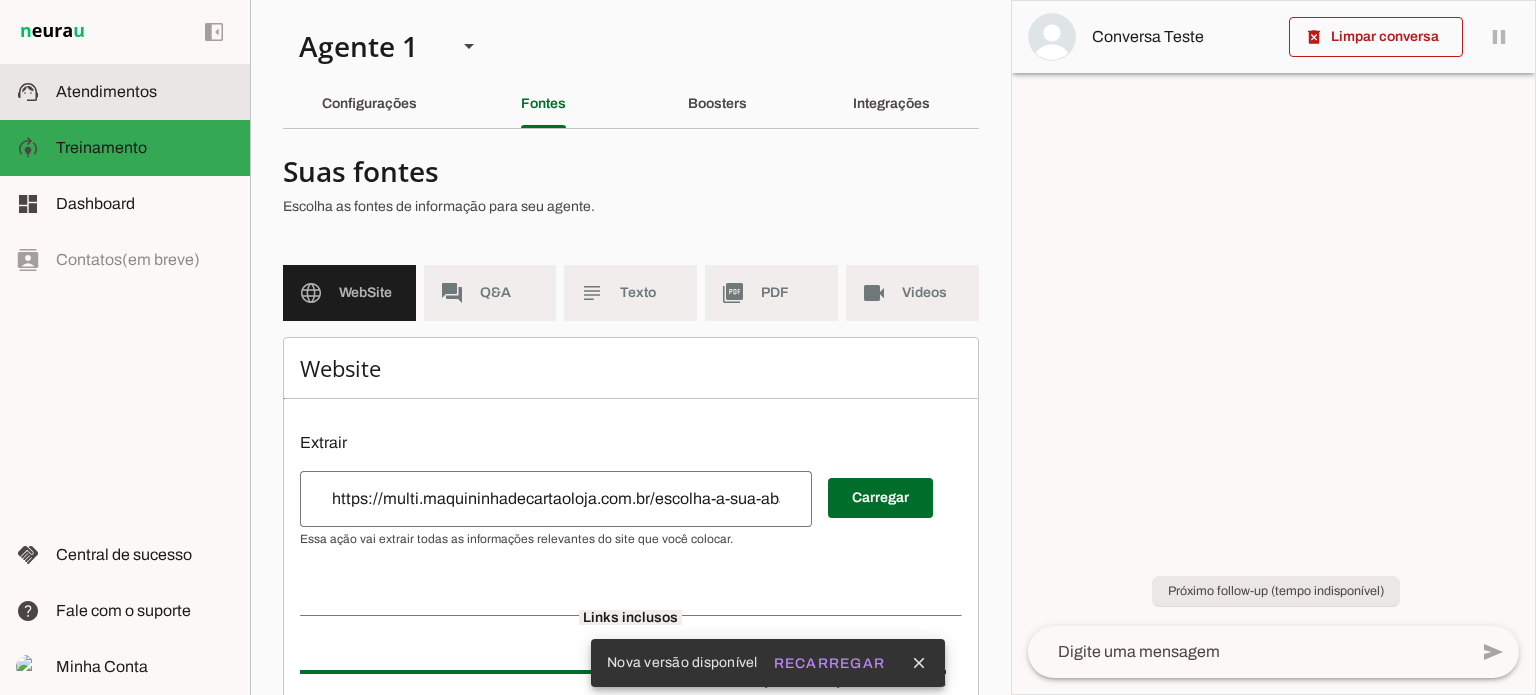 click on "Atendimentos" 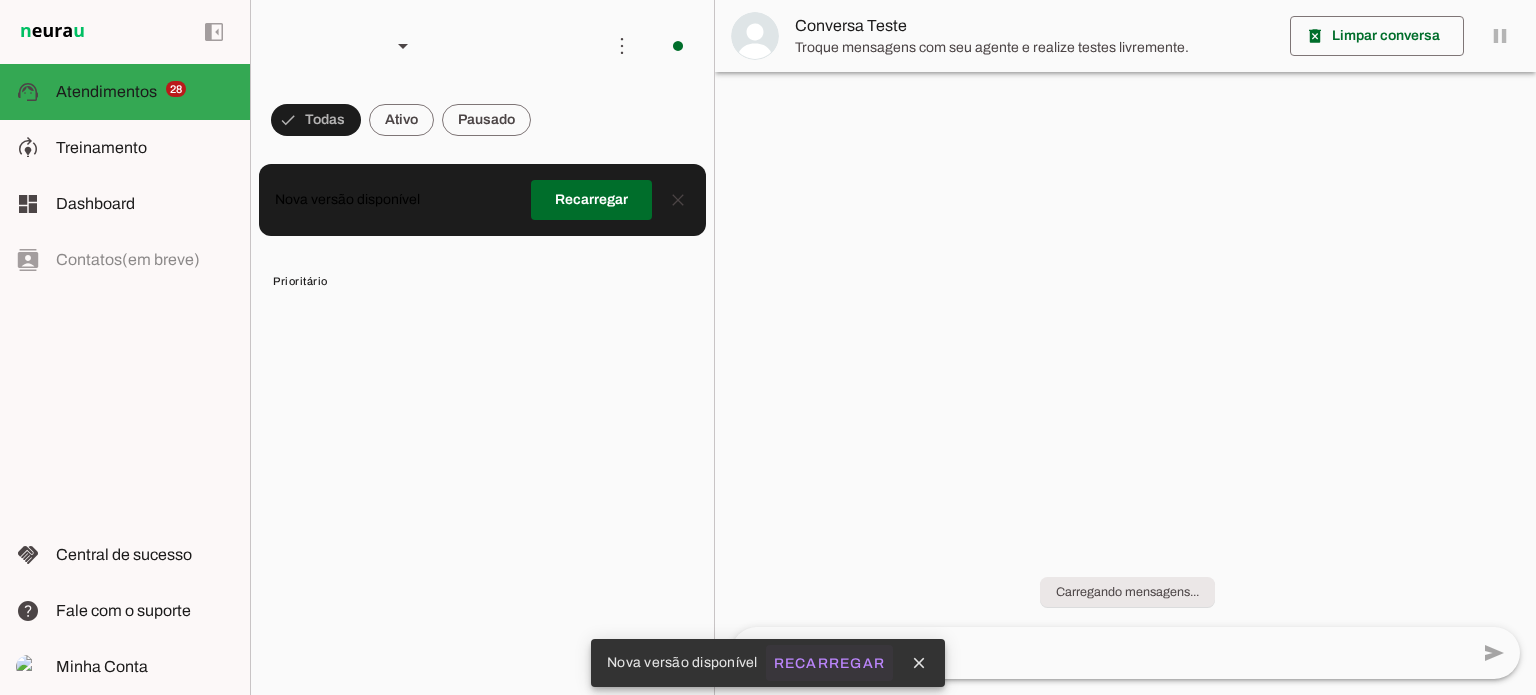 click on "Recarregar" at bounding box center [830, 663] 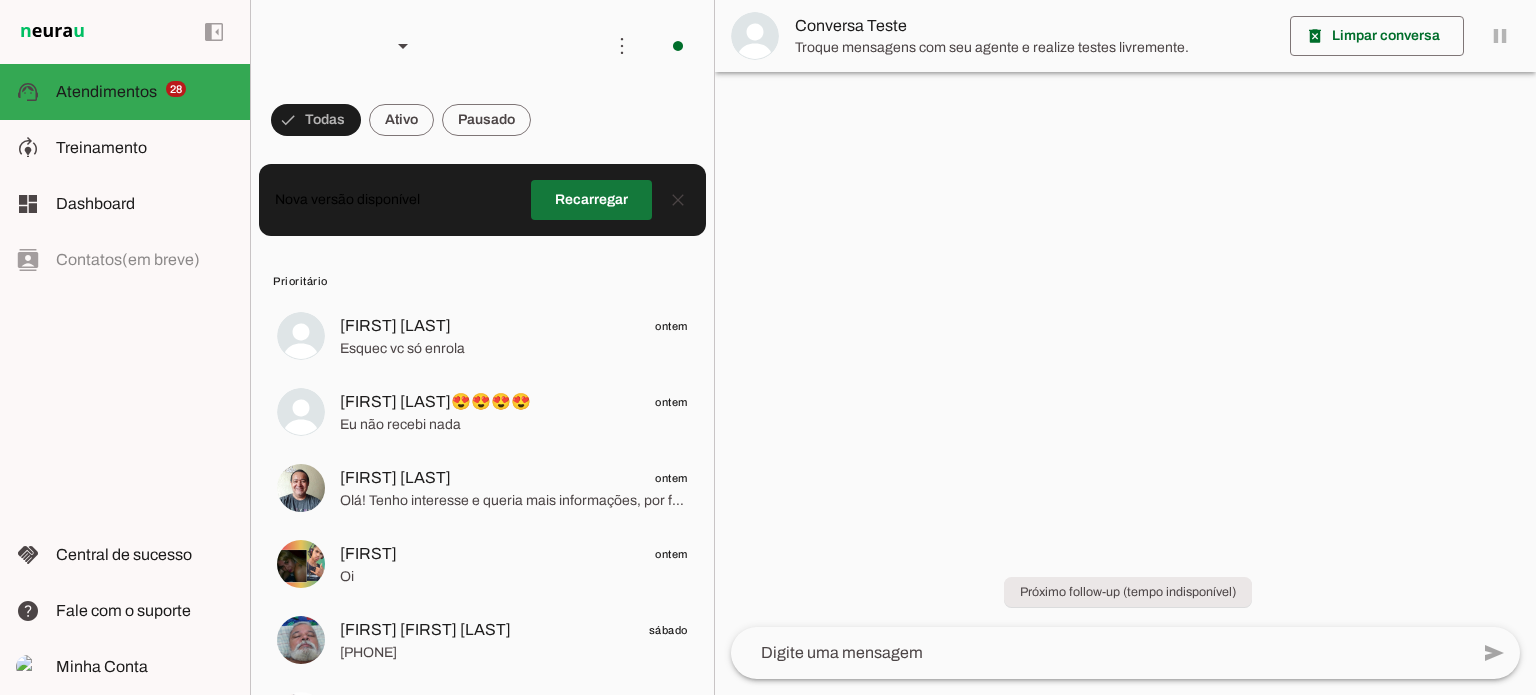 click at bounding box center [591, 200] 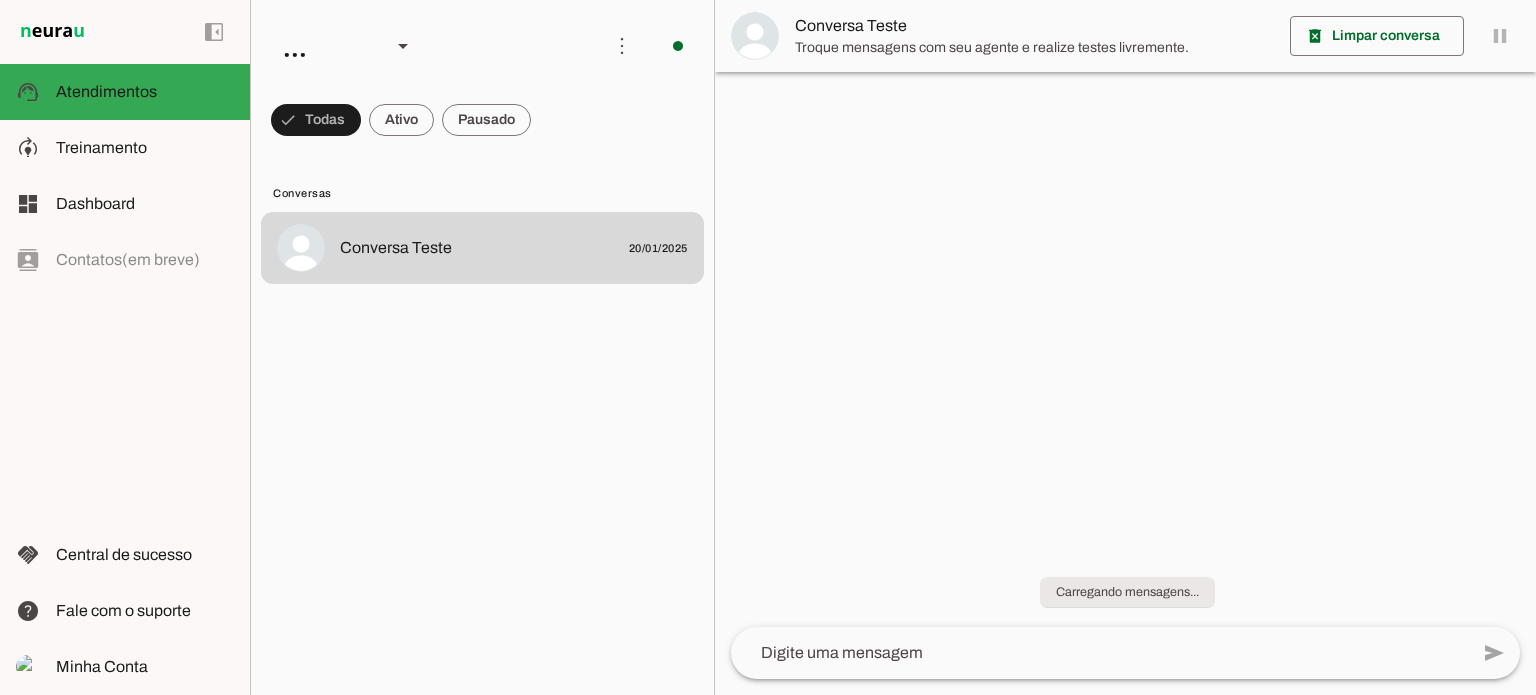 scroll, scrollTop: 0, scrollLeft: 0, axis: both 